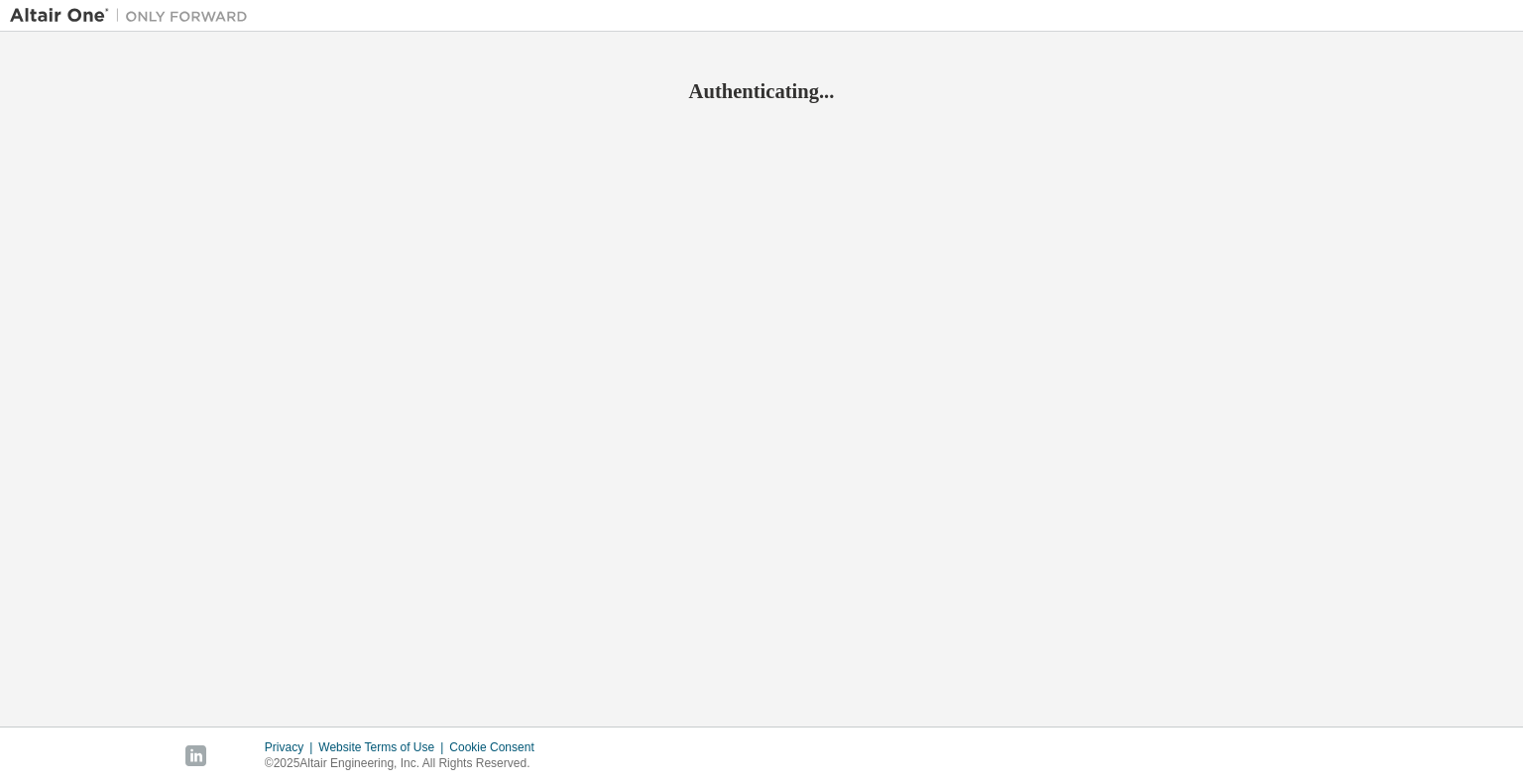 scroll, scrollTop: 0, scrollLeft: 0, axis: both 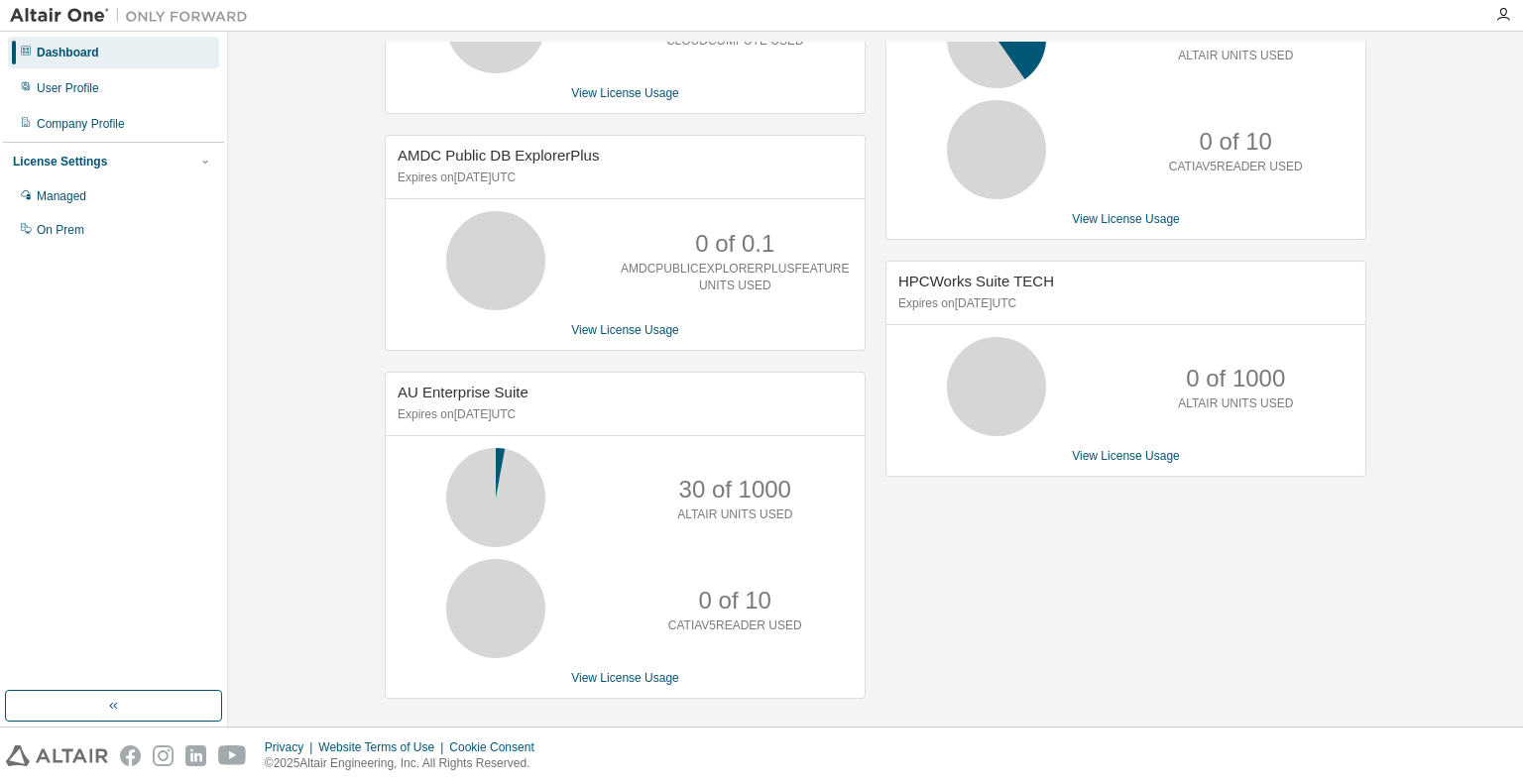 click on "Dashboard" at bounding box center [67, 53] 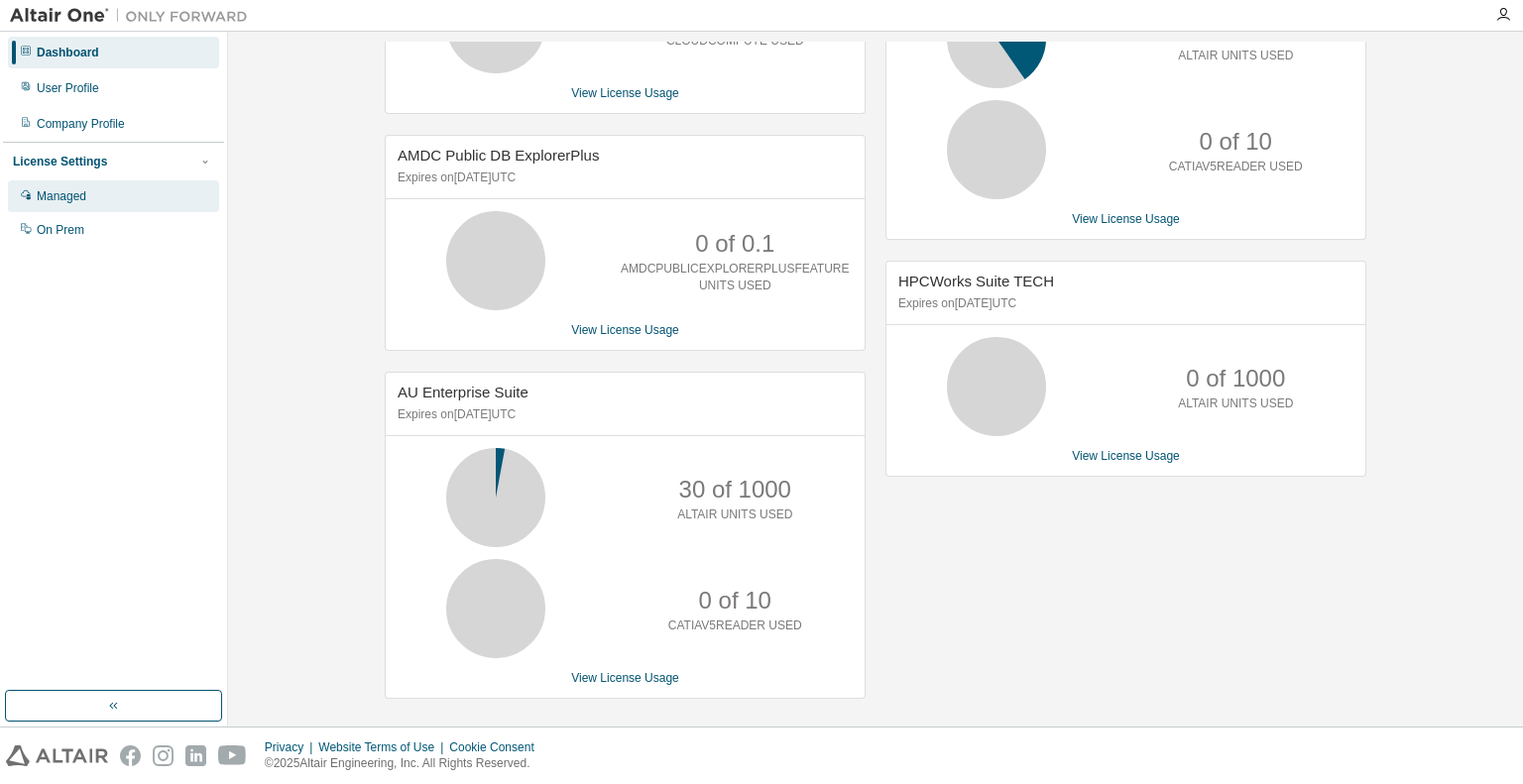 click on "Managed" at bounding box center (113, 196) 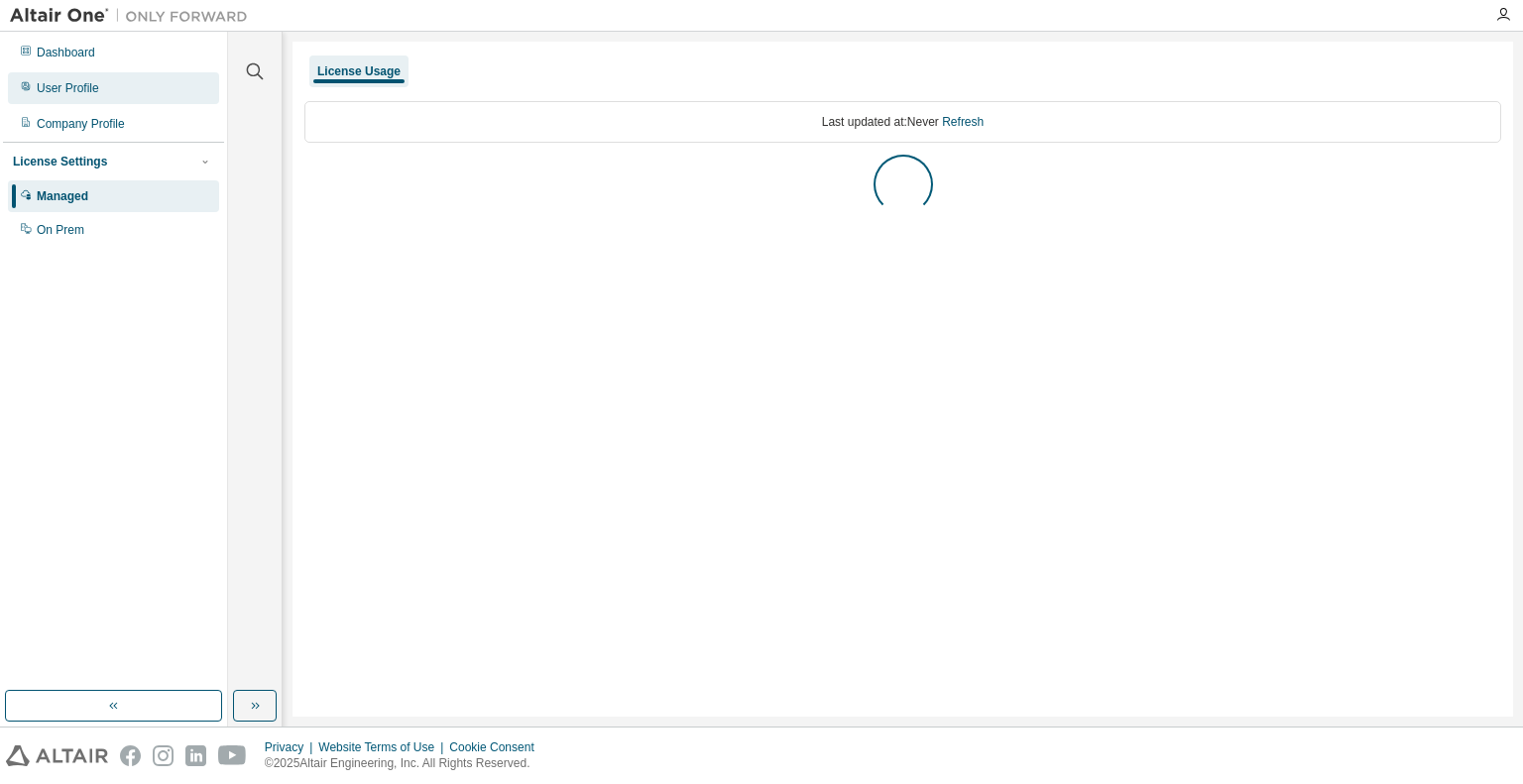 click on "User Profile" at bounding box center [67, 88] 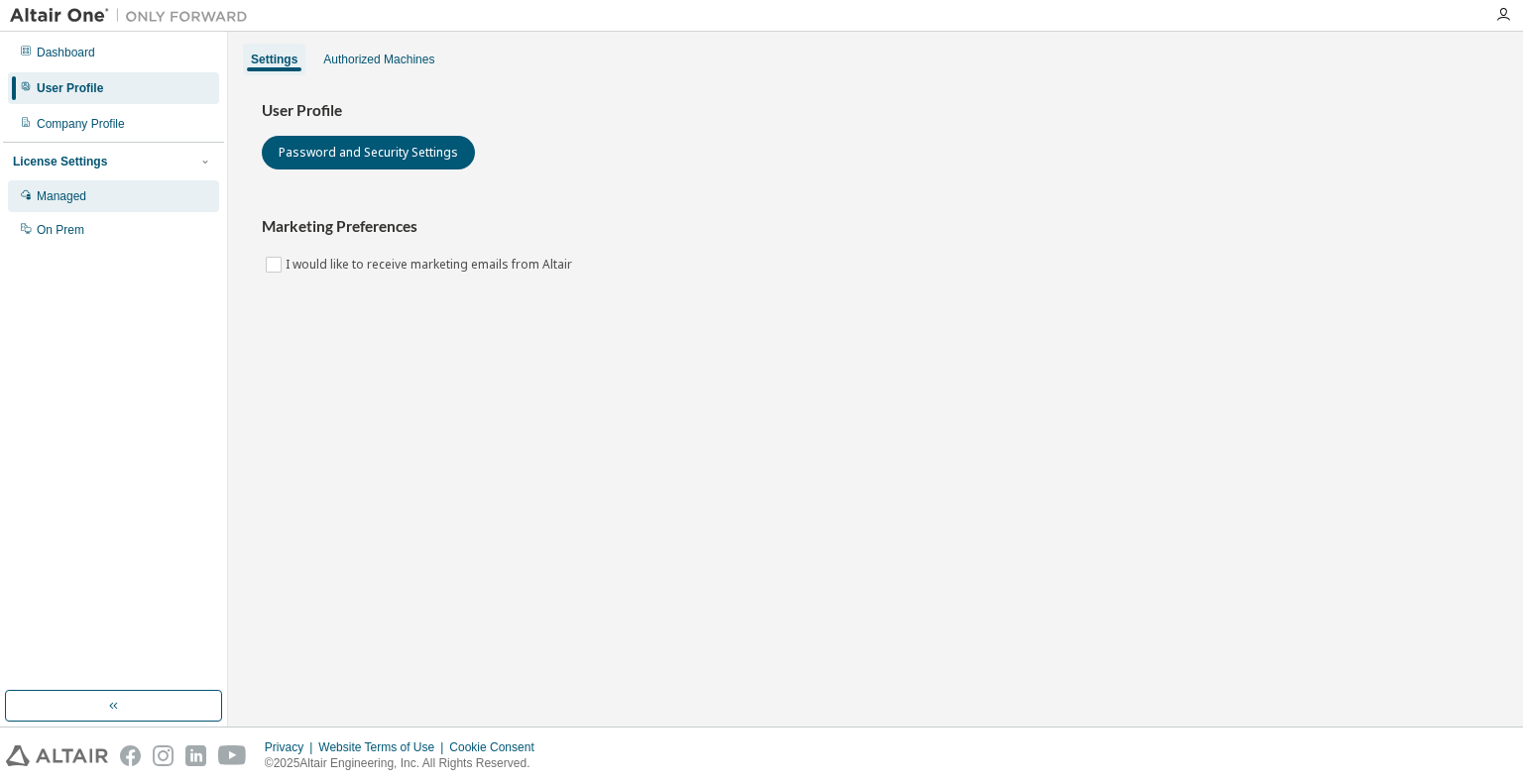 click on "Managed" at bounding box center [113, 196] 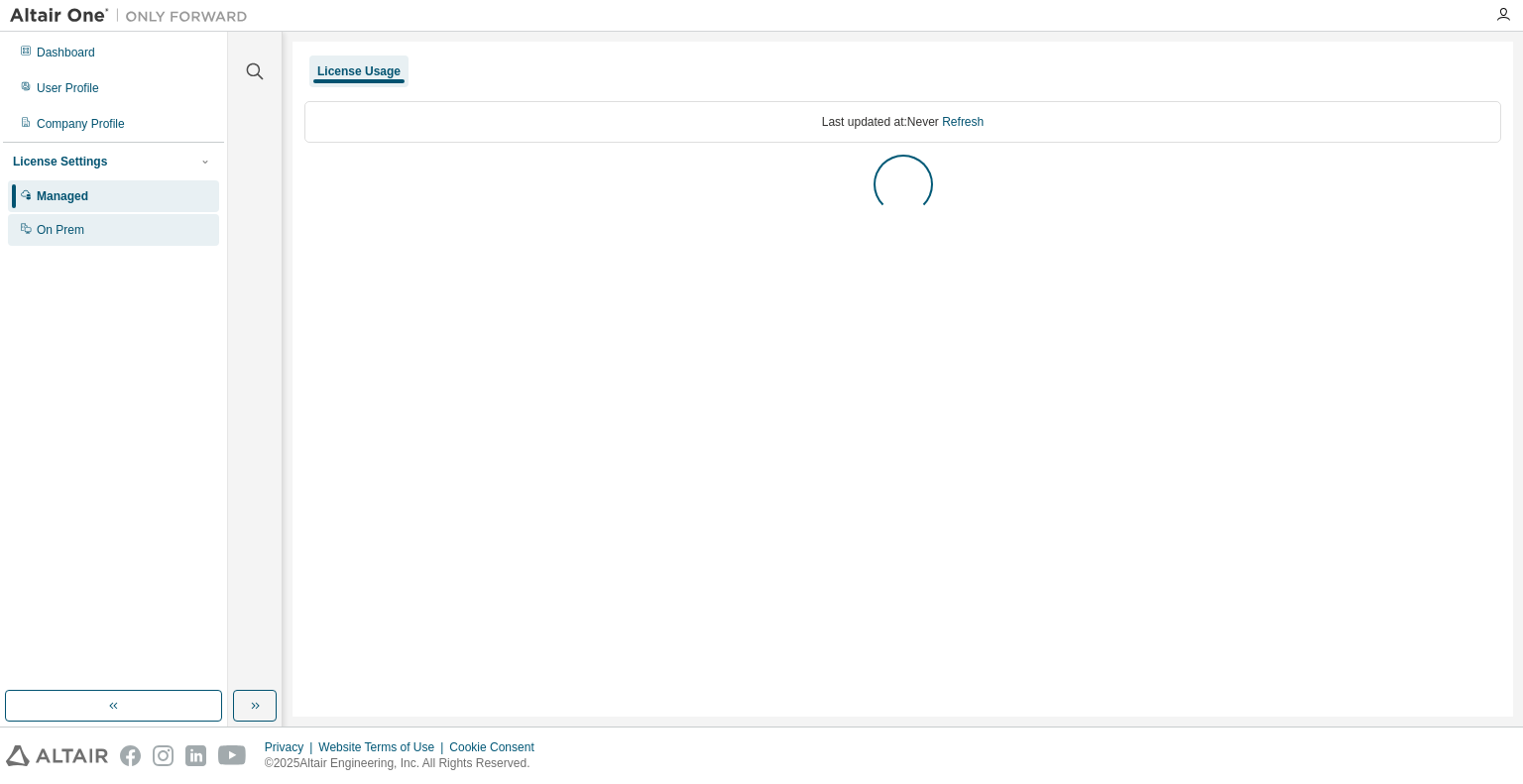 click on "On Prem" at bounding box center (60, 230) 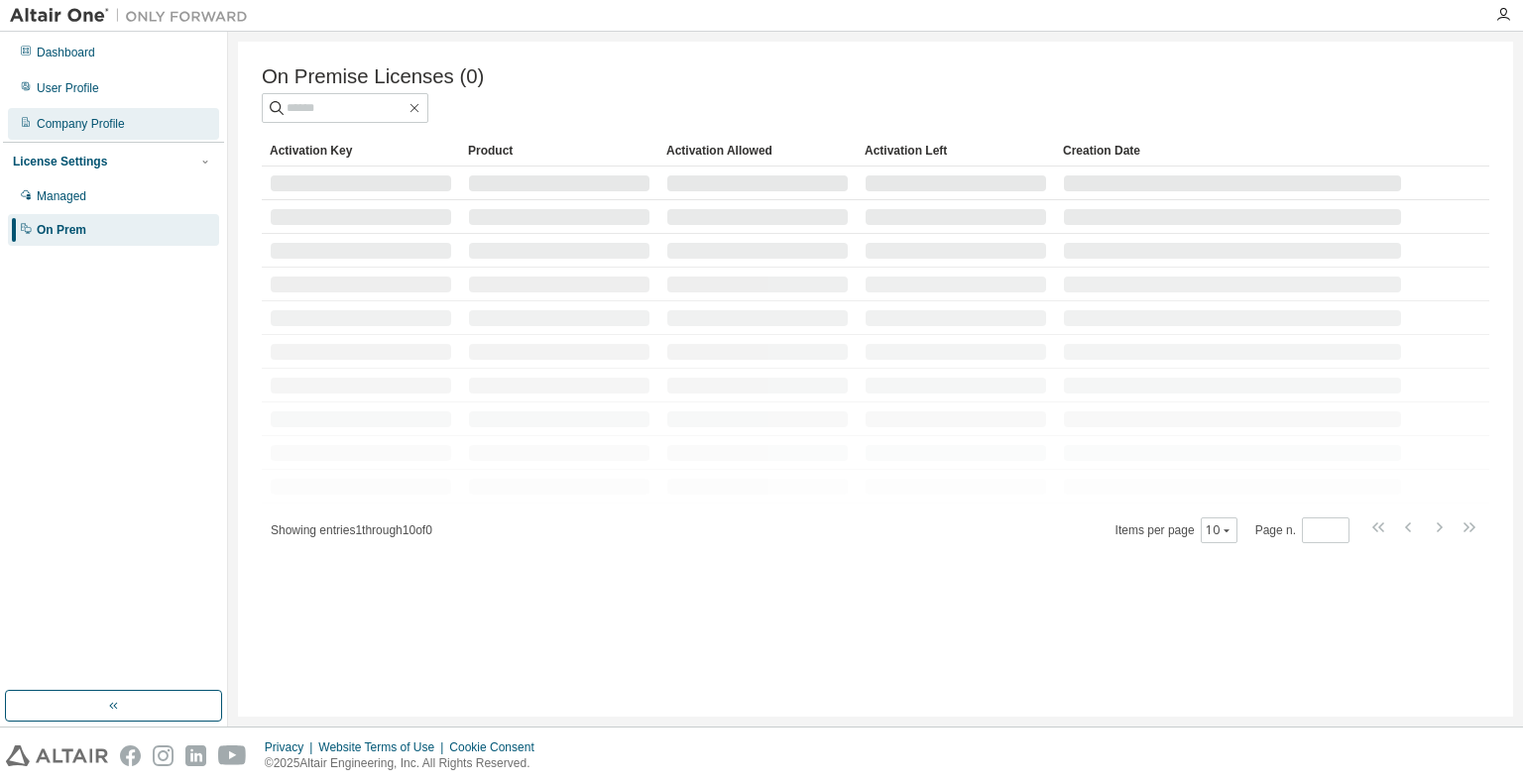 click on "Company Profile" at bounding box center (80, 124) 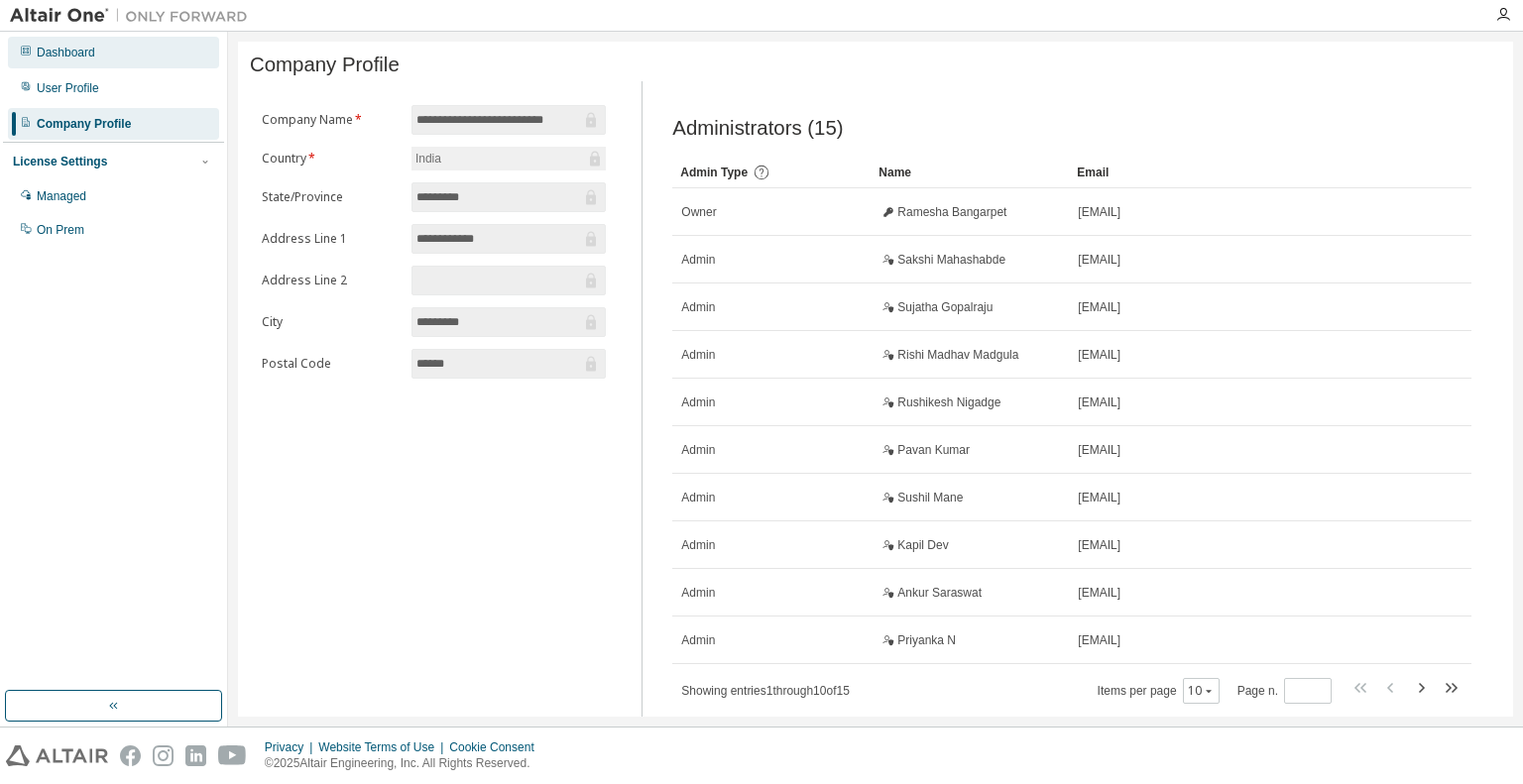 click on "Dashboard" at bounding box center [113, 53] 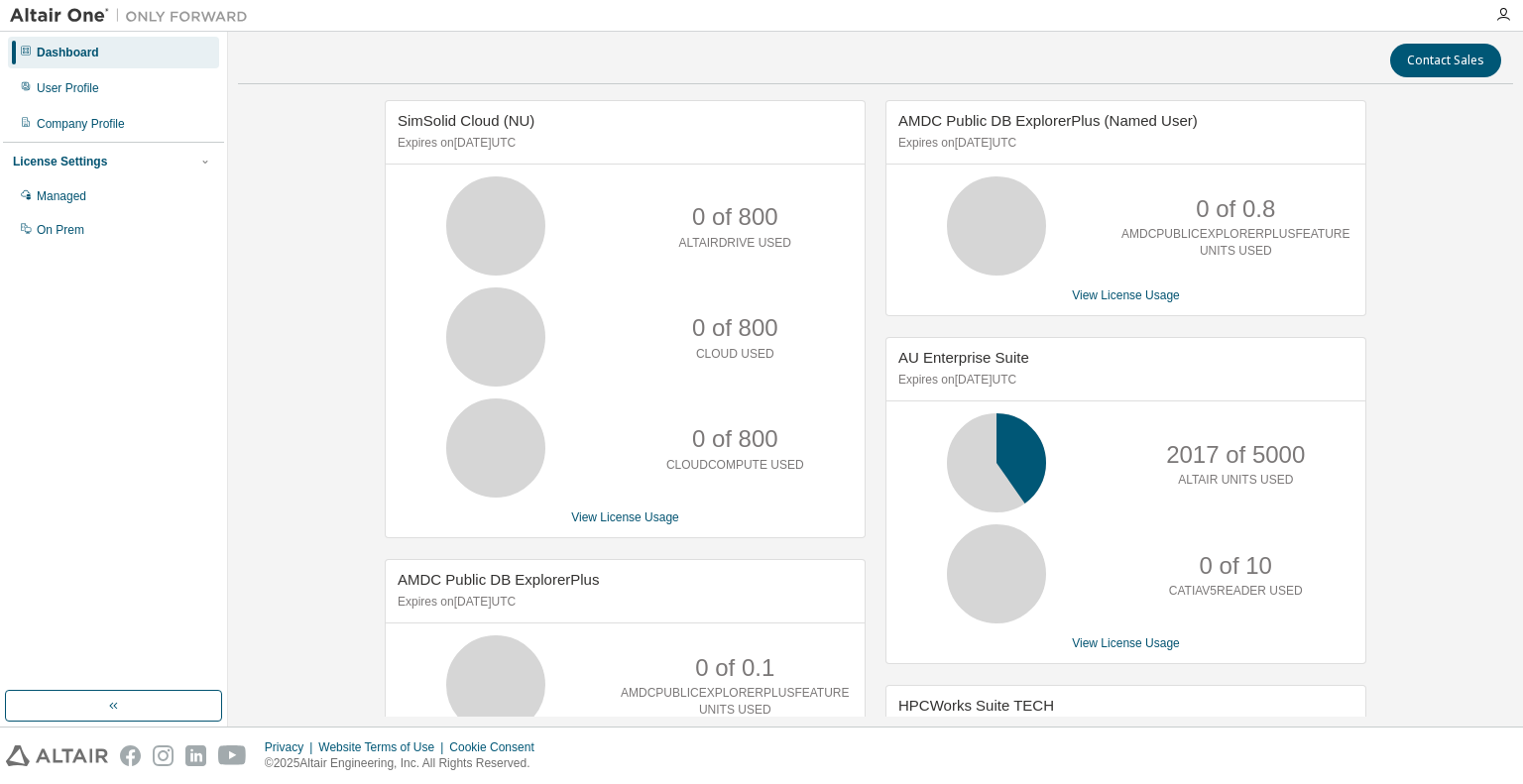 scroll, scrollTop: 0, scrollLeft: 0, axis: both 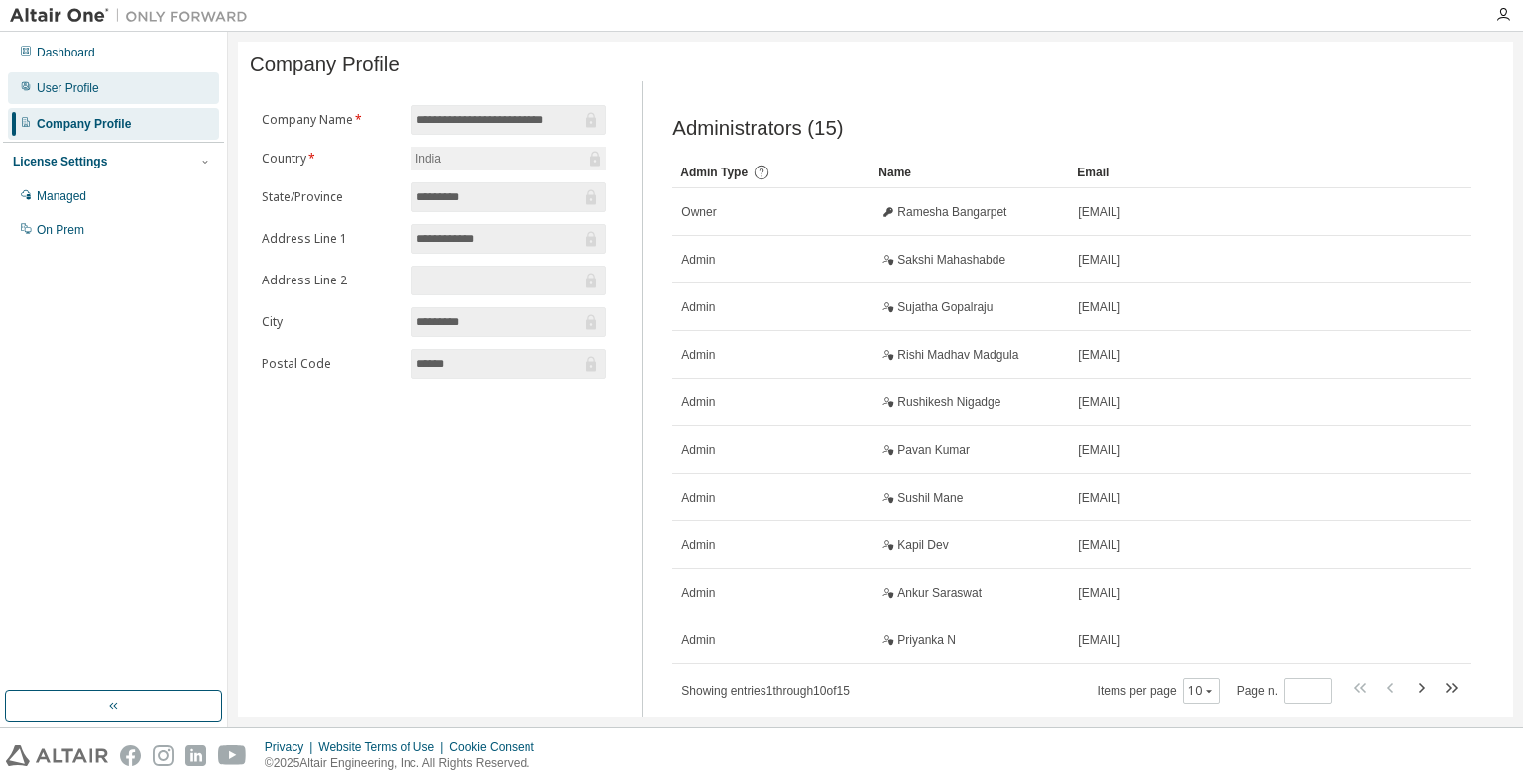 click on "User Profile" at bounding box center (67, 88) 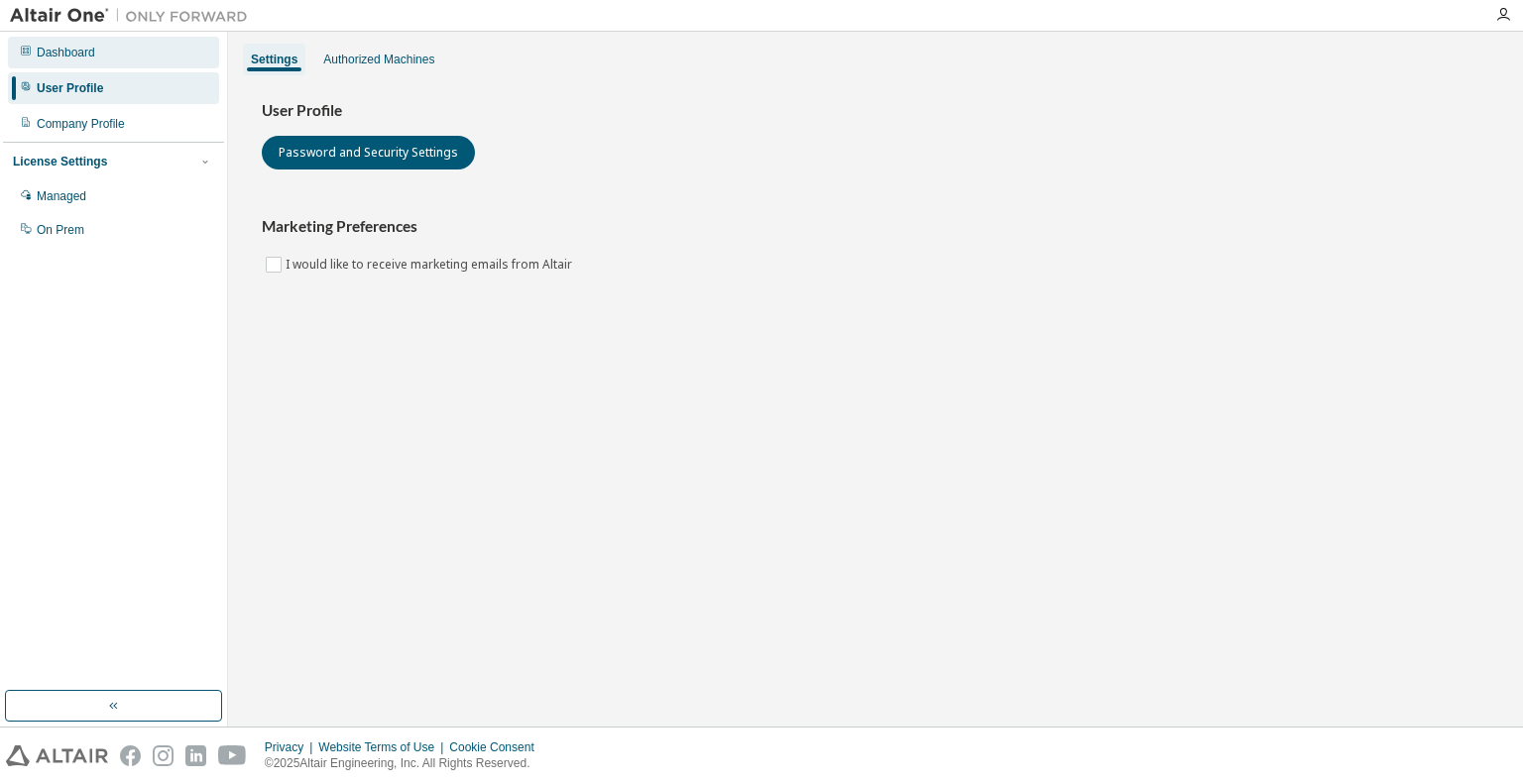click on "Dashboard" at bounding box center (113, 53) 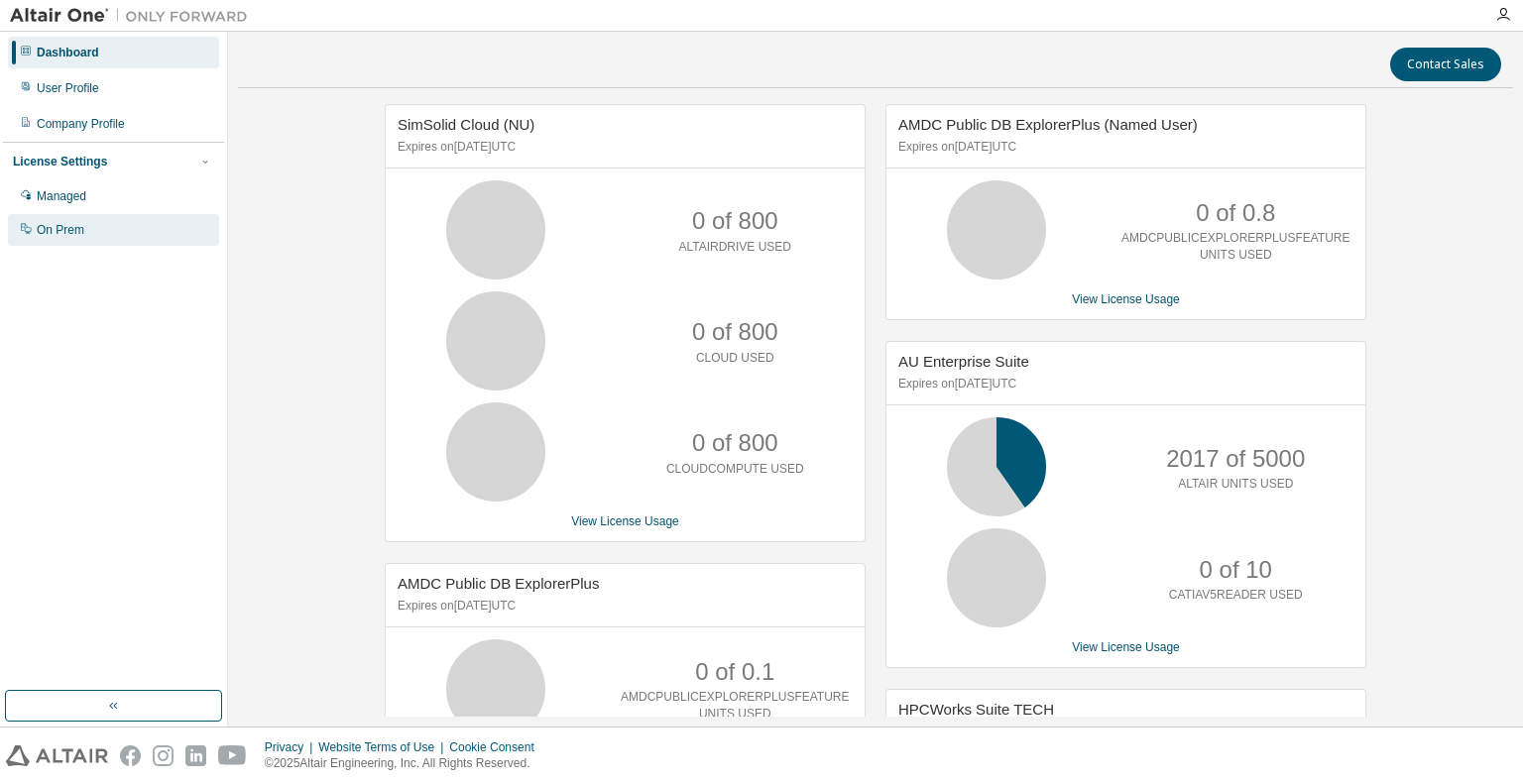 click on "On Prem" at bounding box center [113, 230] 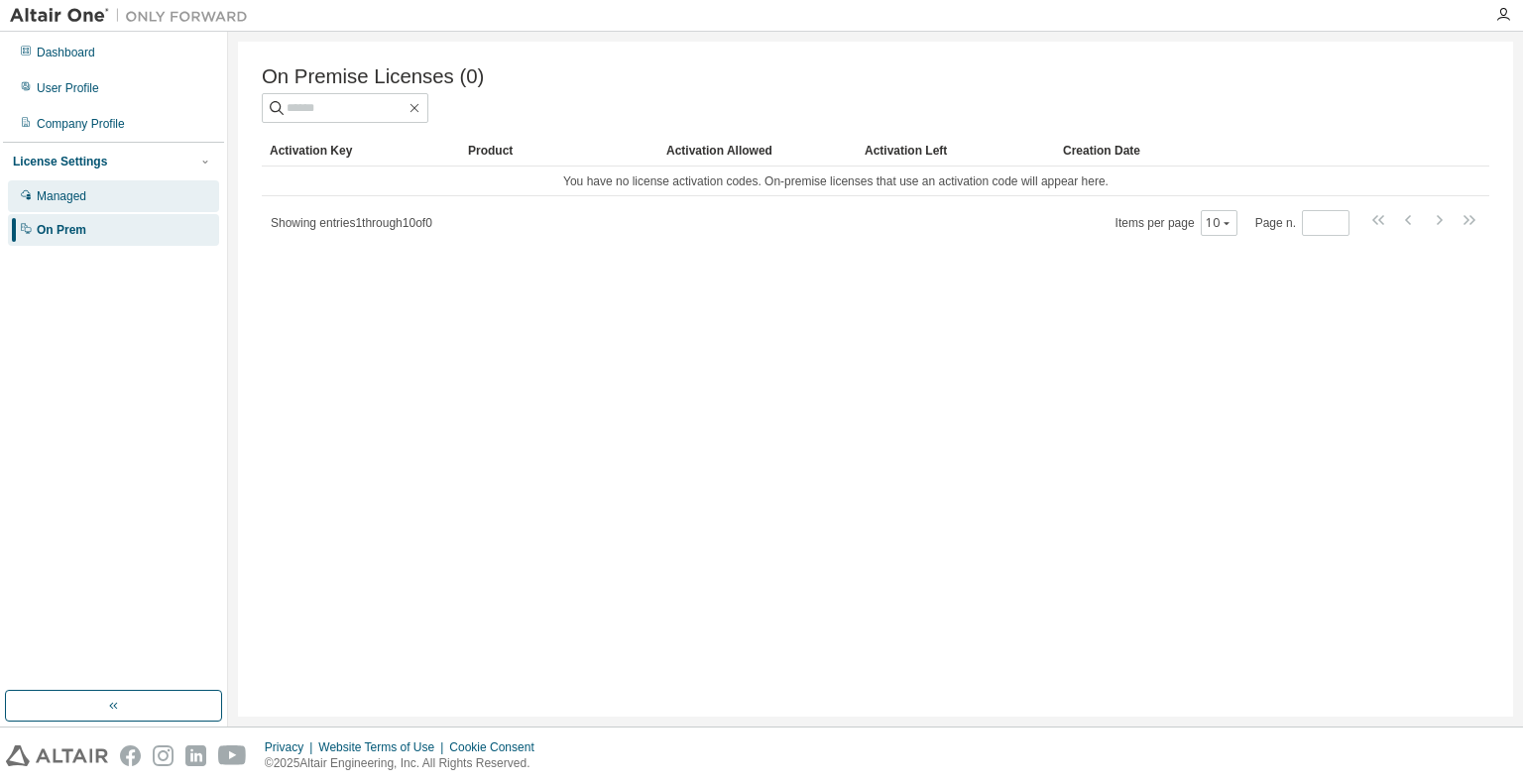 click on "Managed" at bounding box center [113, 196] 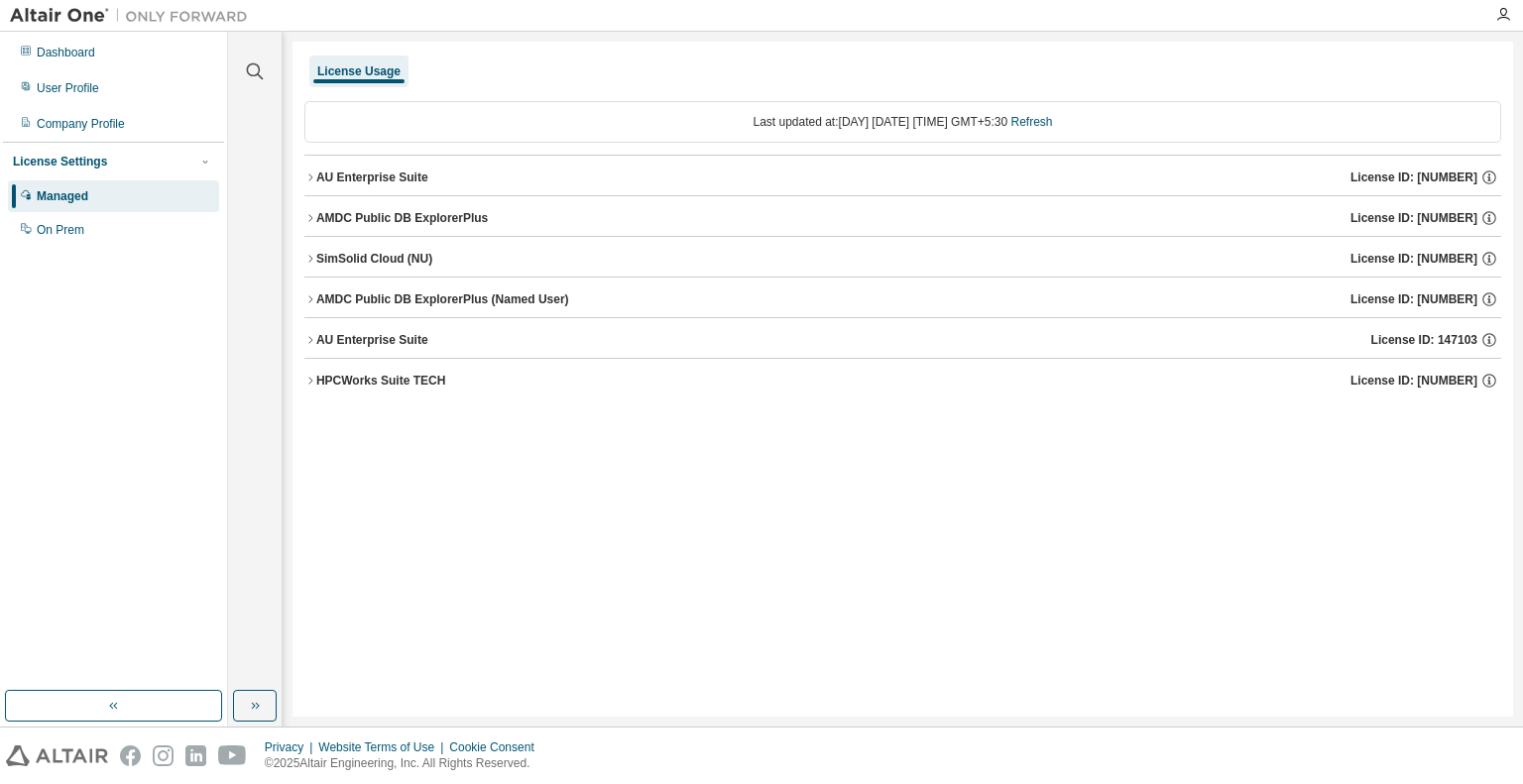 click 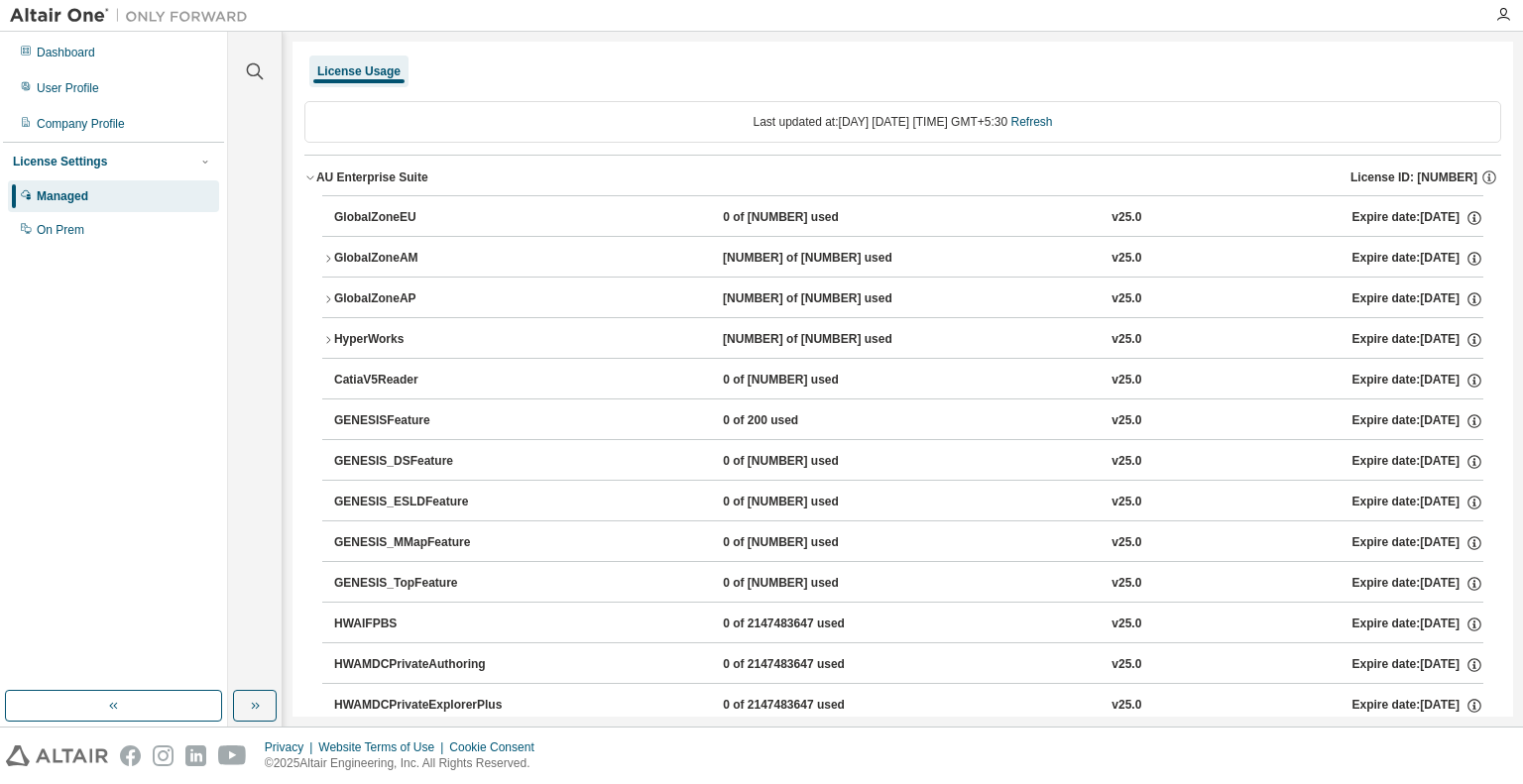 click 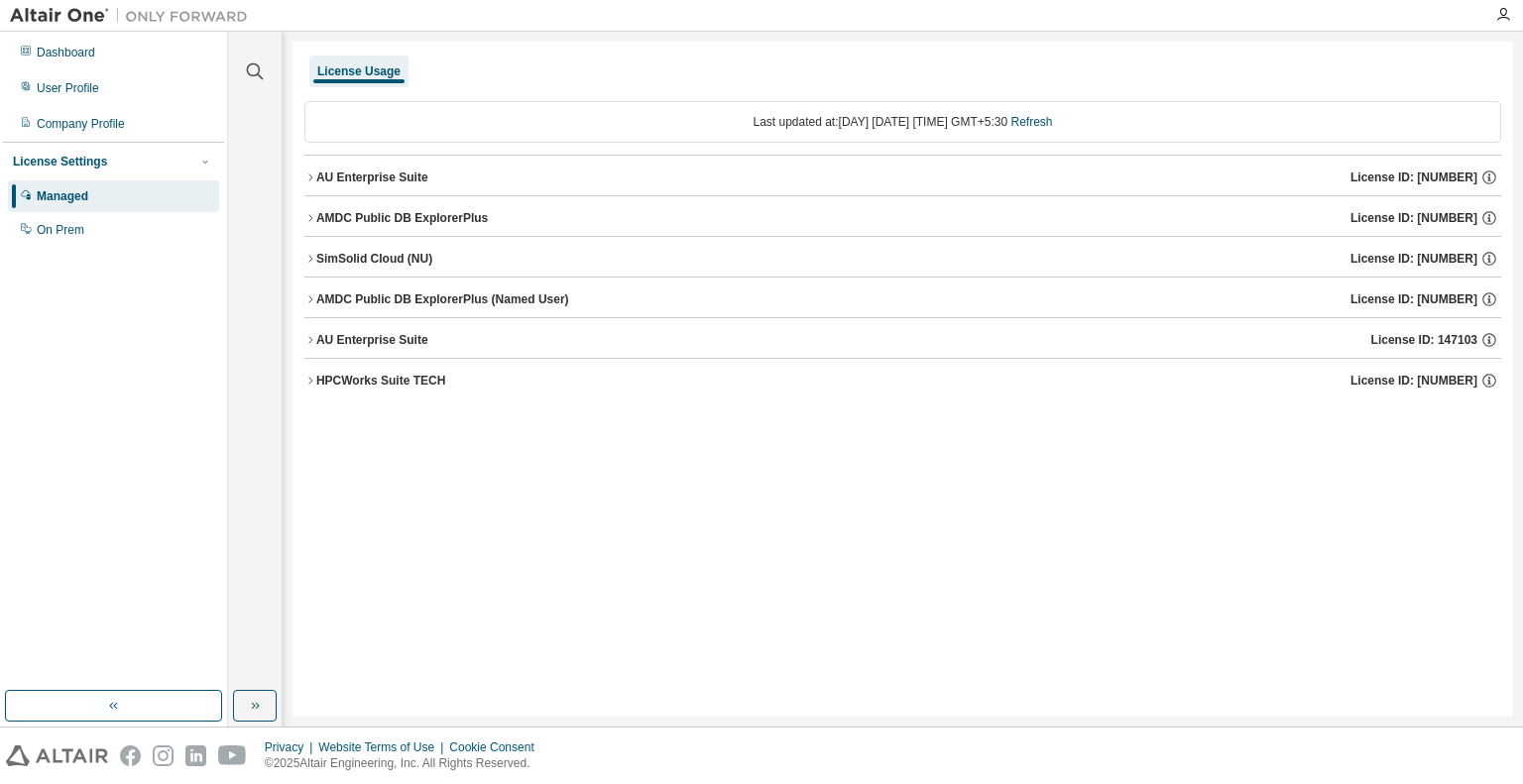 click 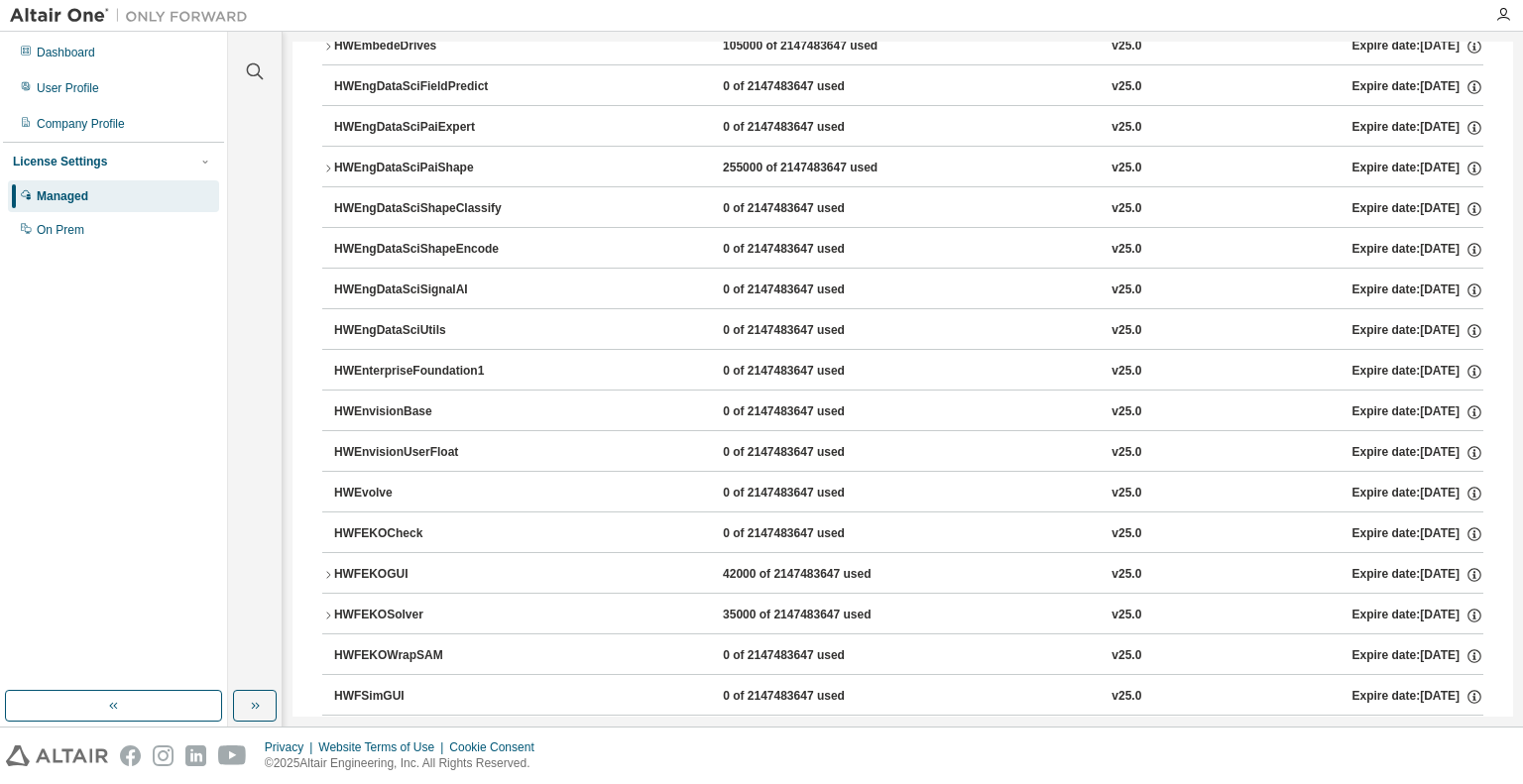 scroll, scrollTop: 3370, scrollLeft: 0, axis: vertical 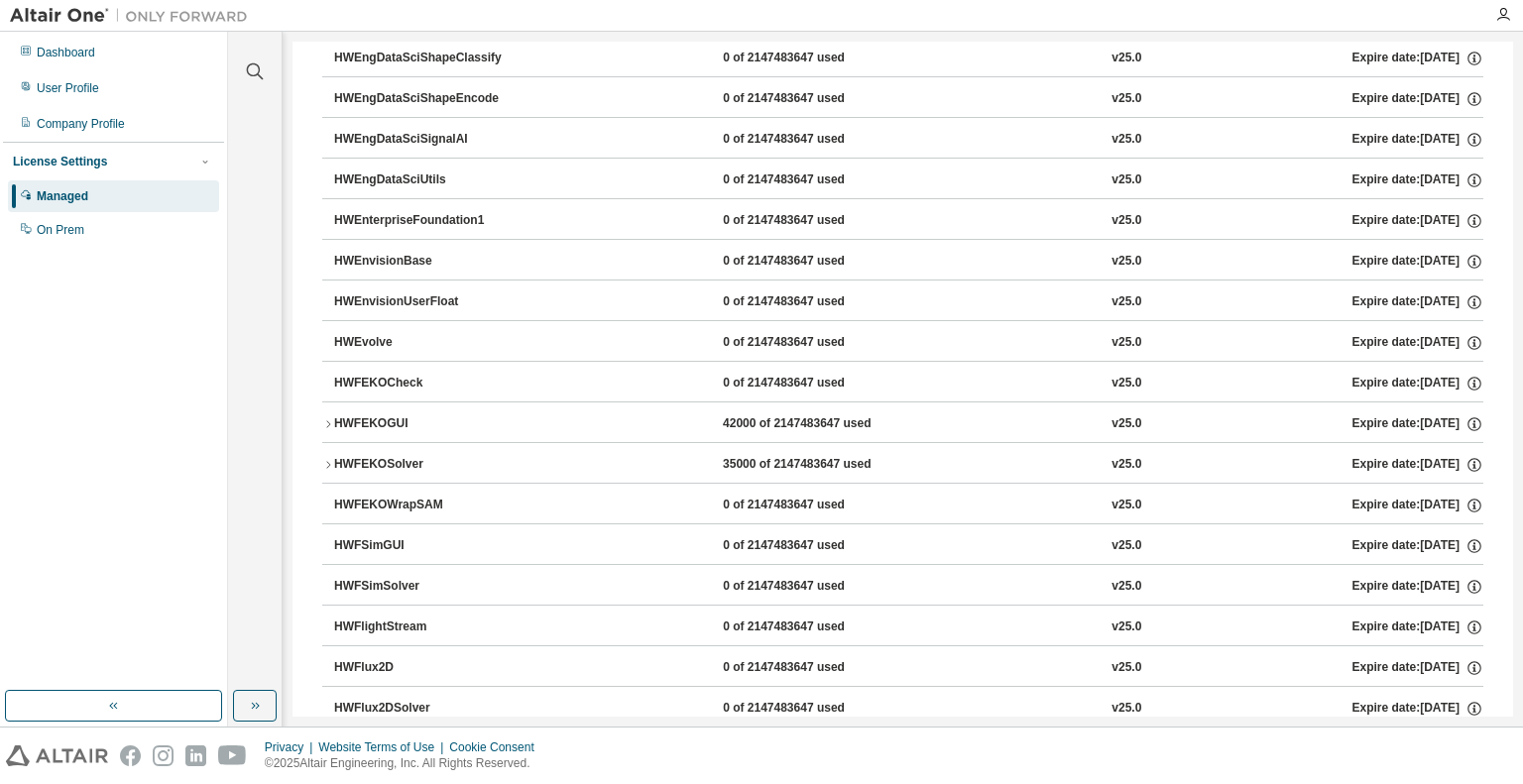 type 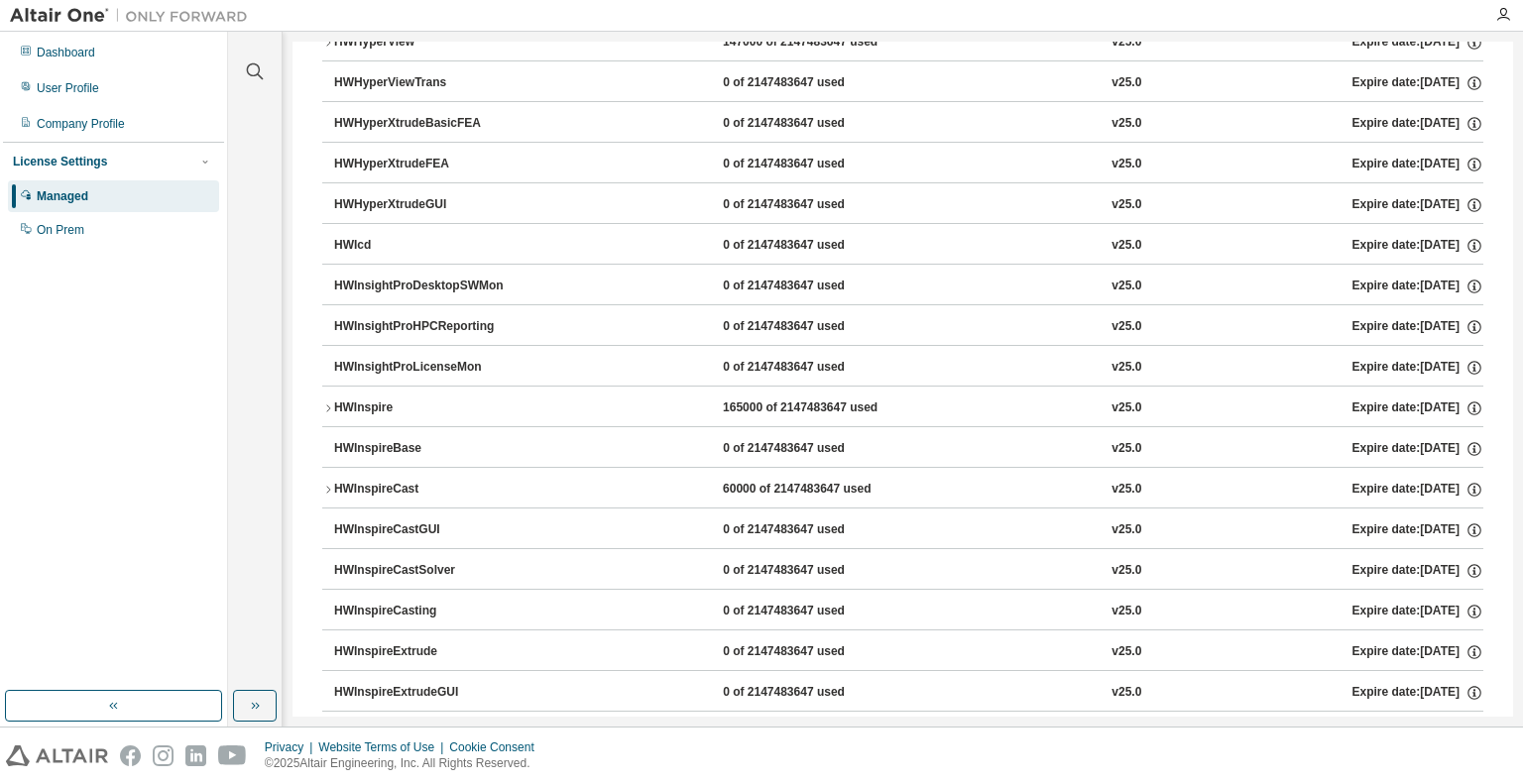 click 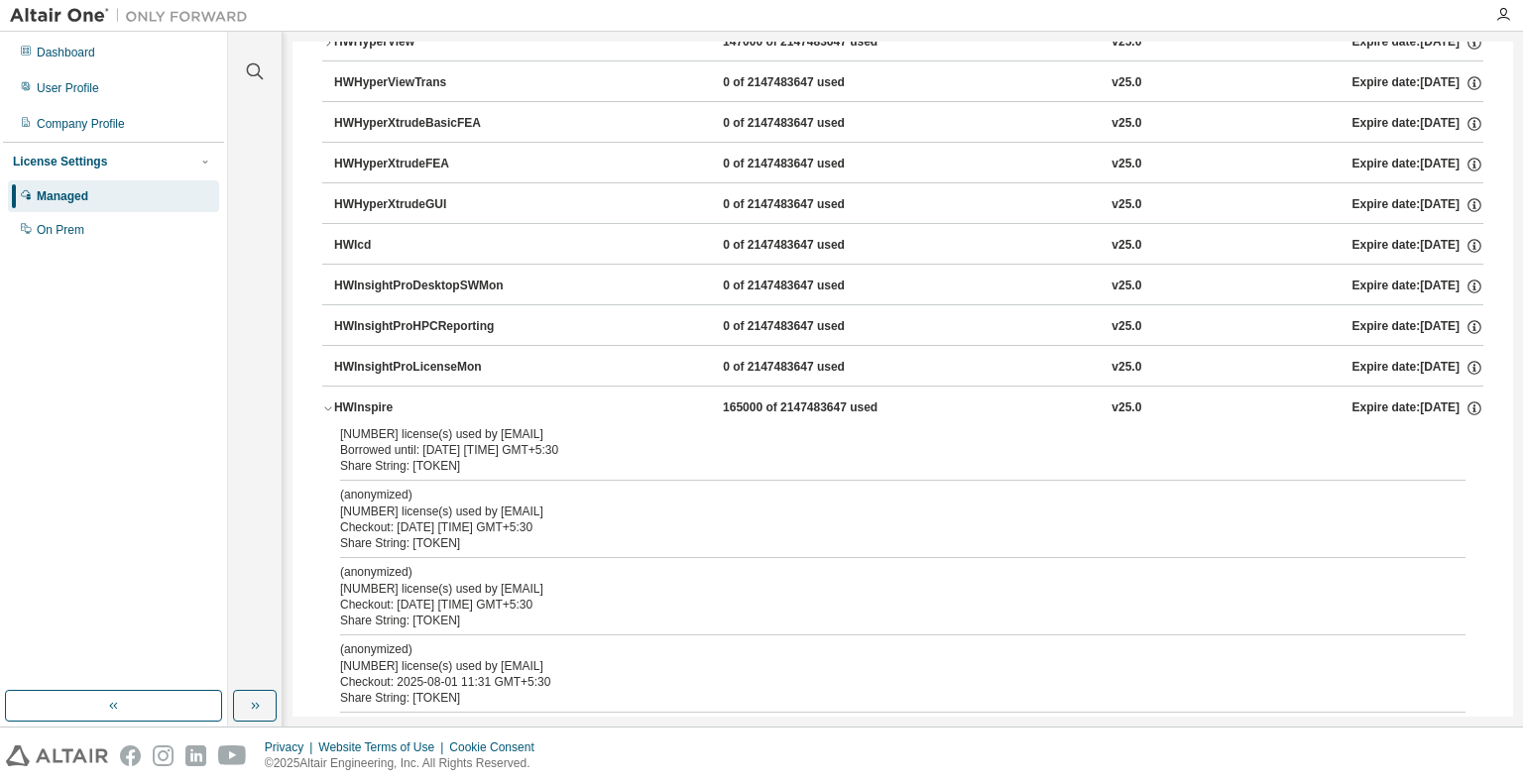 click on "[NUMBER] license(s) used by [EMAIL]" at bounding box center (879, 434) 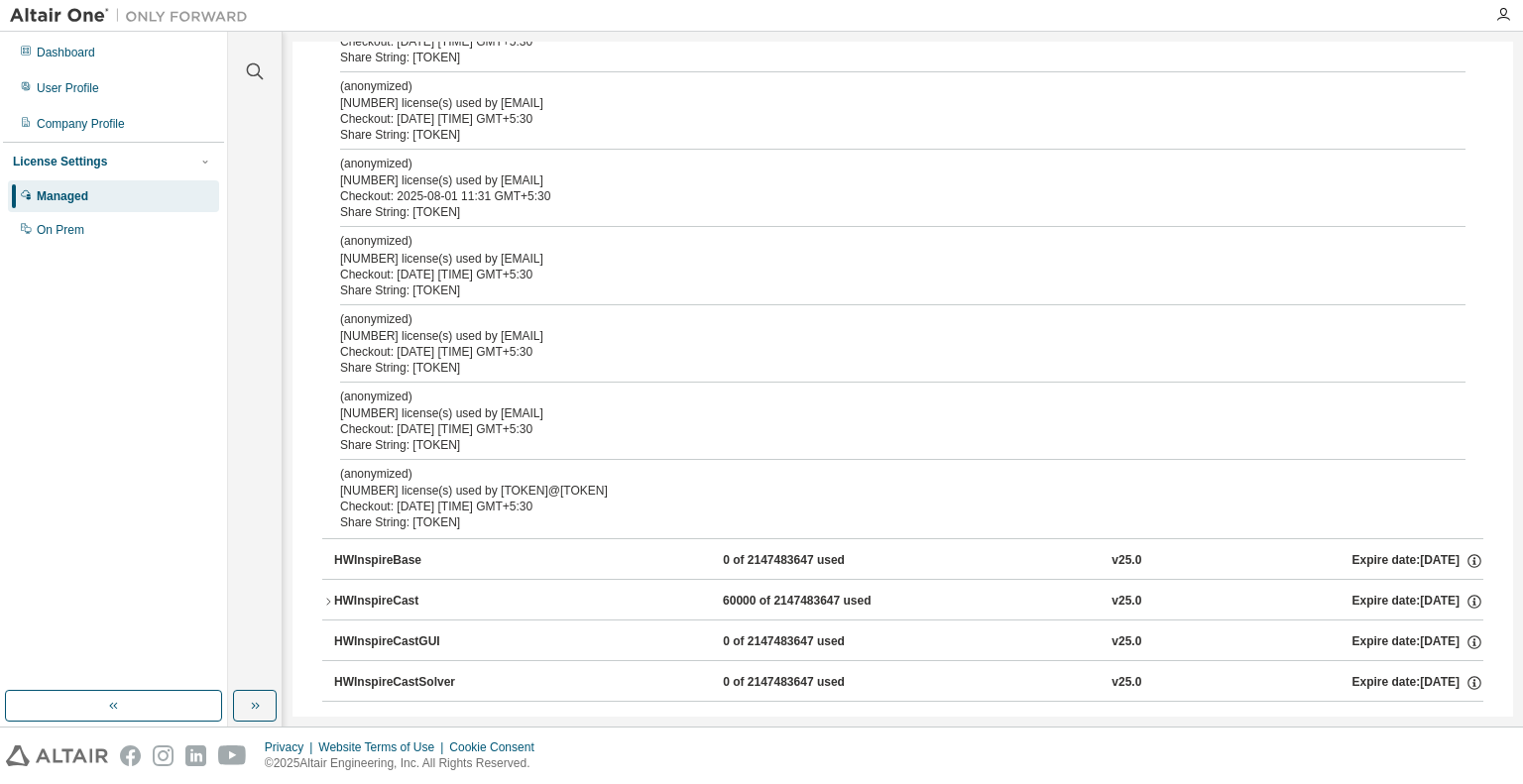 scroll, scrollTop: 5791, scrollLeft: 0, axis: vertical 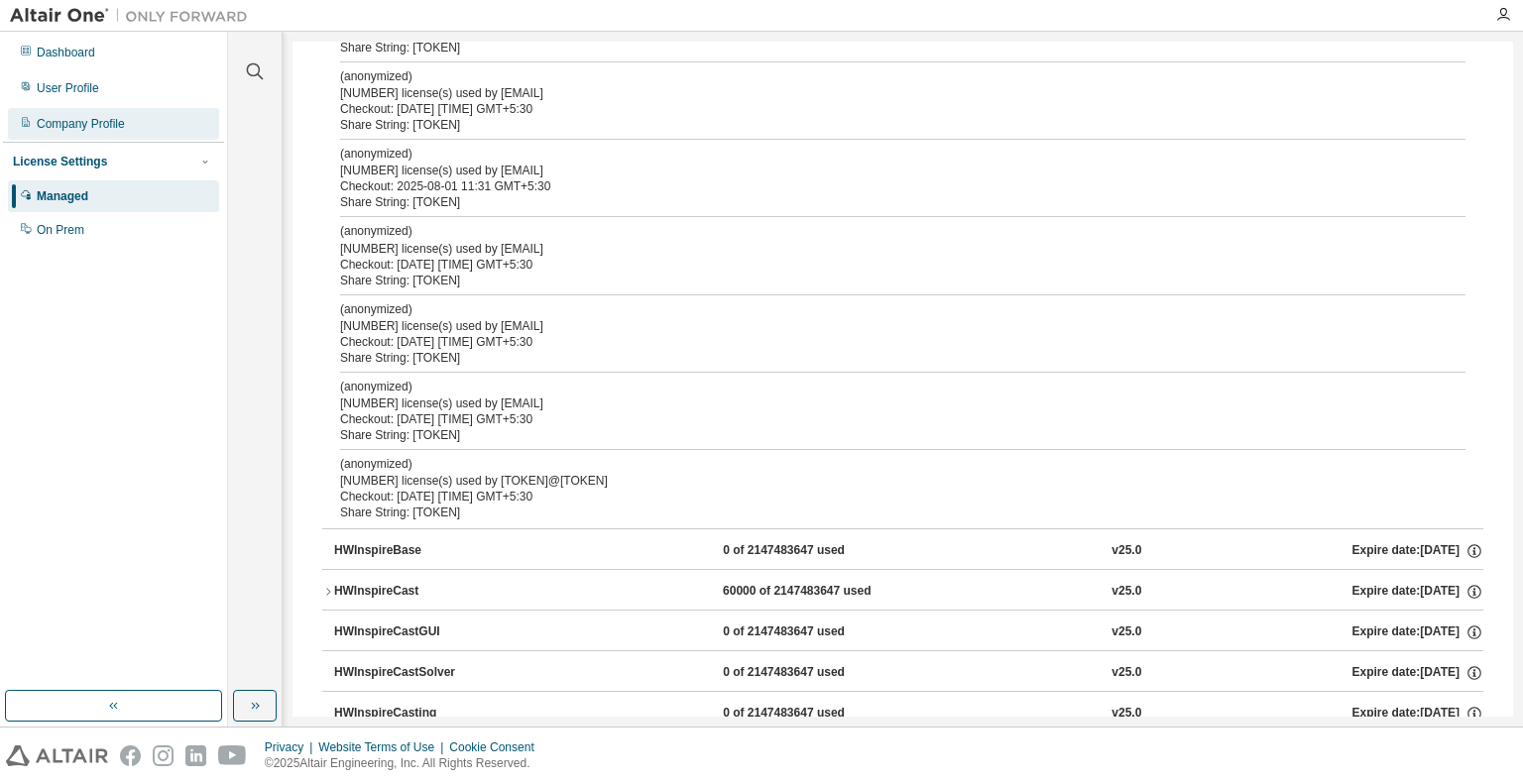 click on "Company Profile" at bounding box center (80, 124) 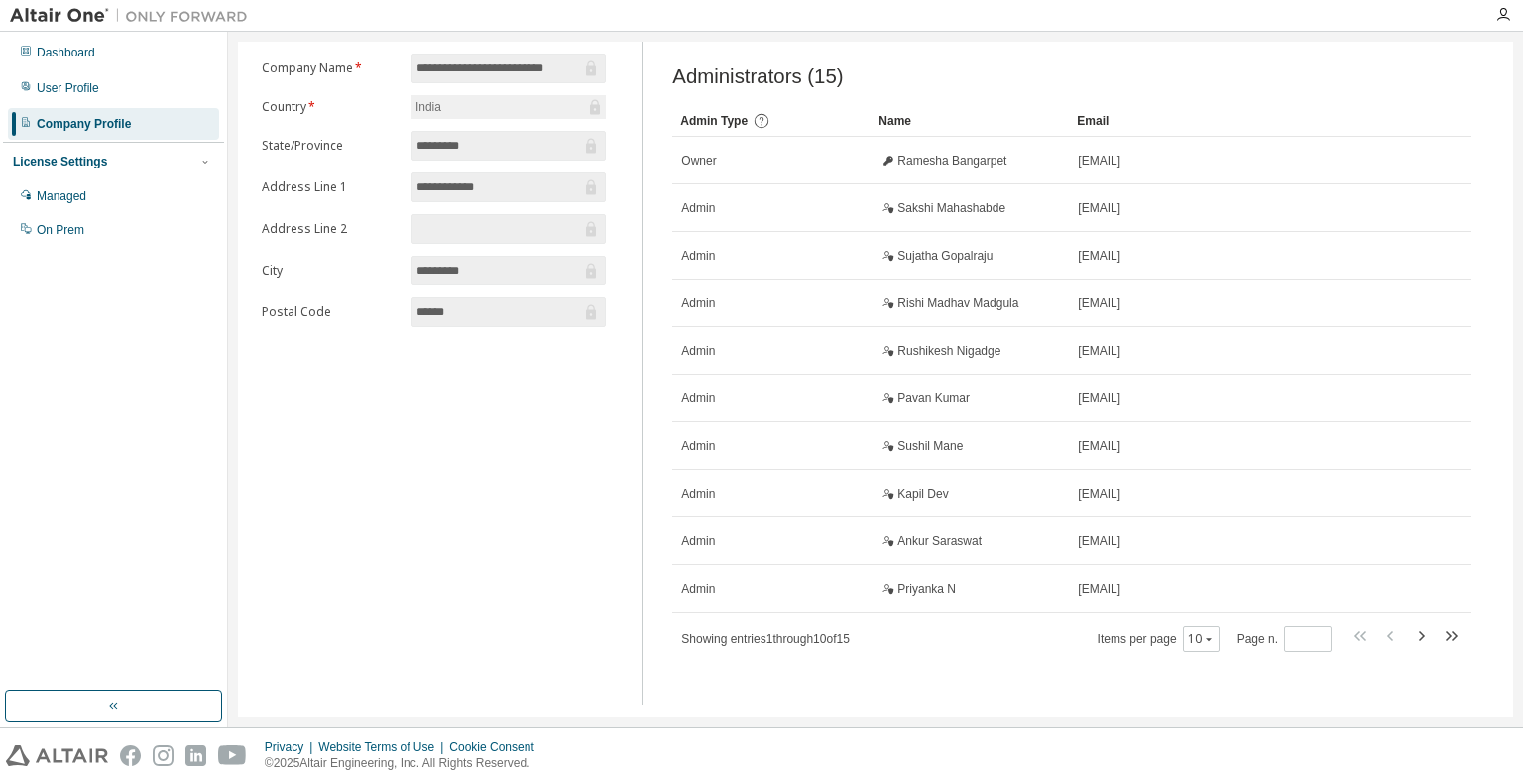 scroll, scrollTop: 0, scrollLeft: 0, axis: both 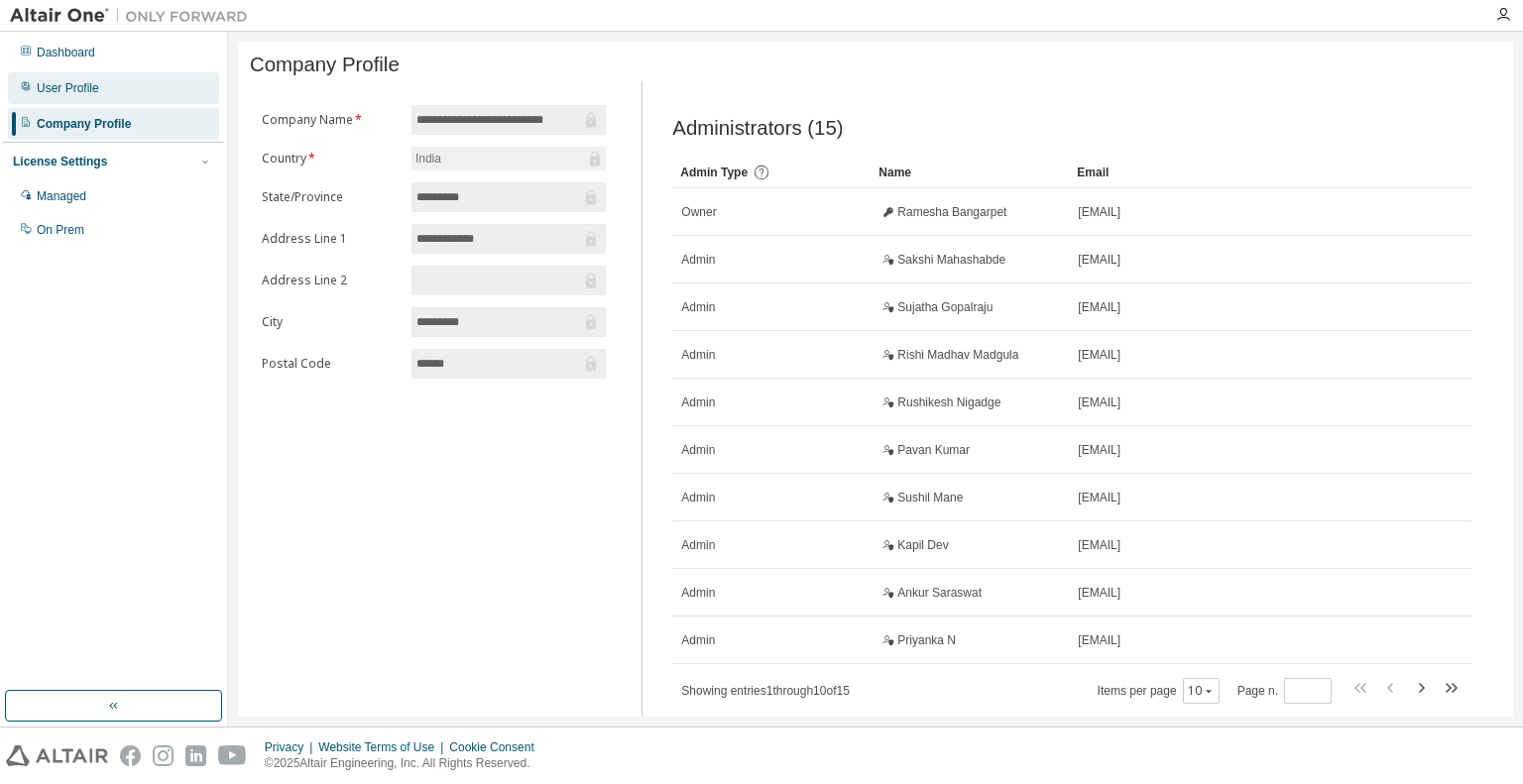 click on "User Profile" at bounding box center [67, 88] 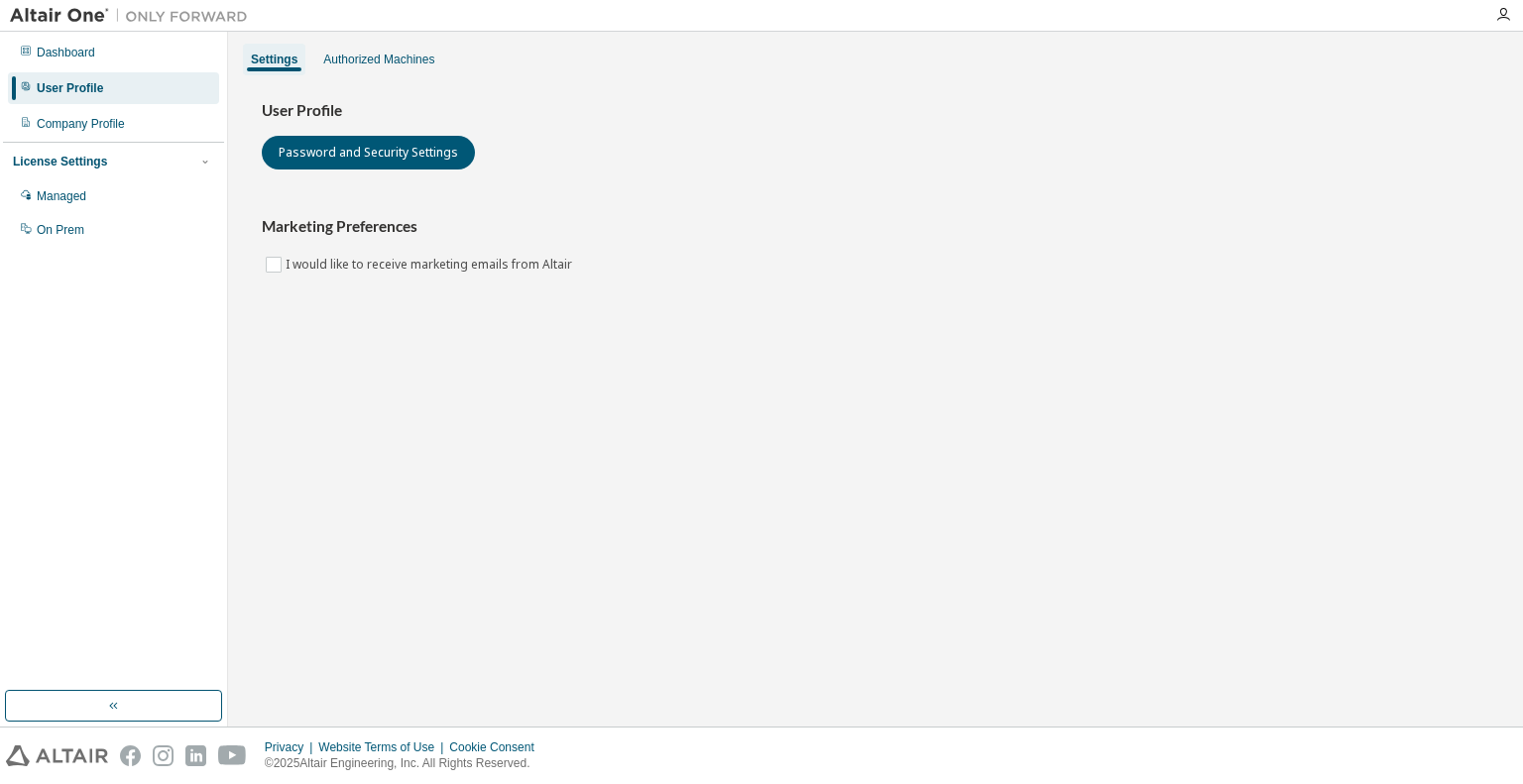 click at bounding box center (134, 16) 